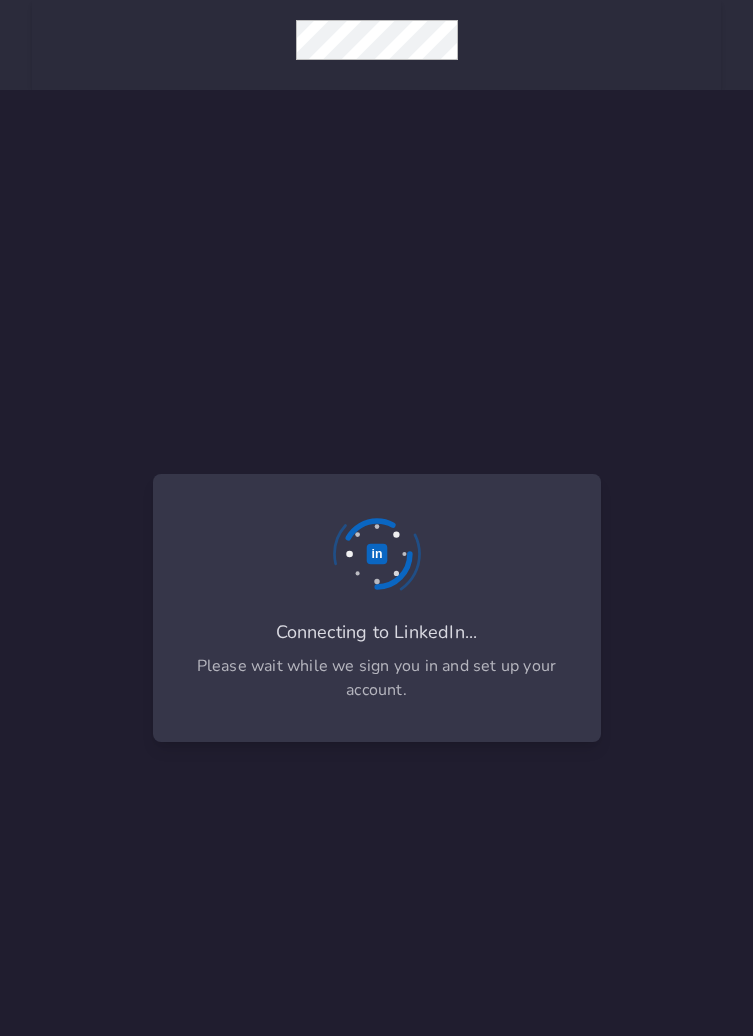 scroll, scrollTop: 0, scrollLeft: 0, axis: both 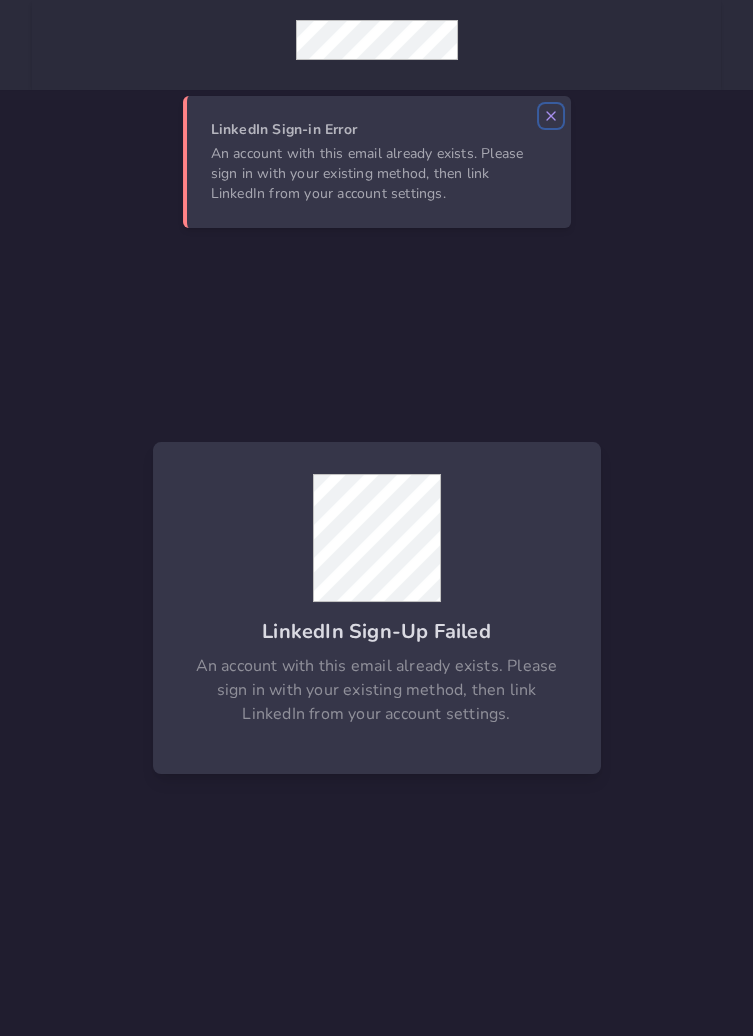 click 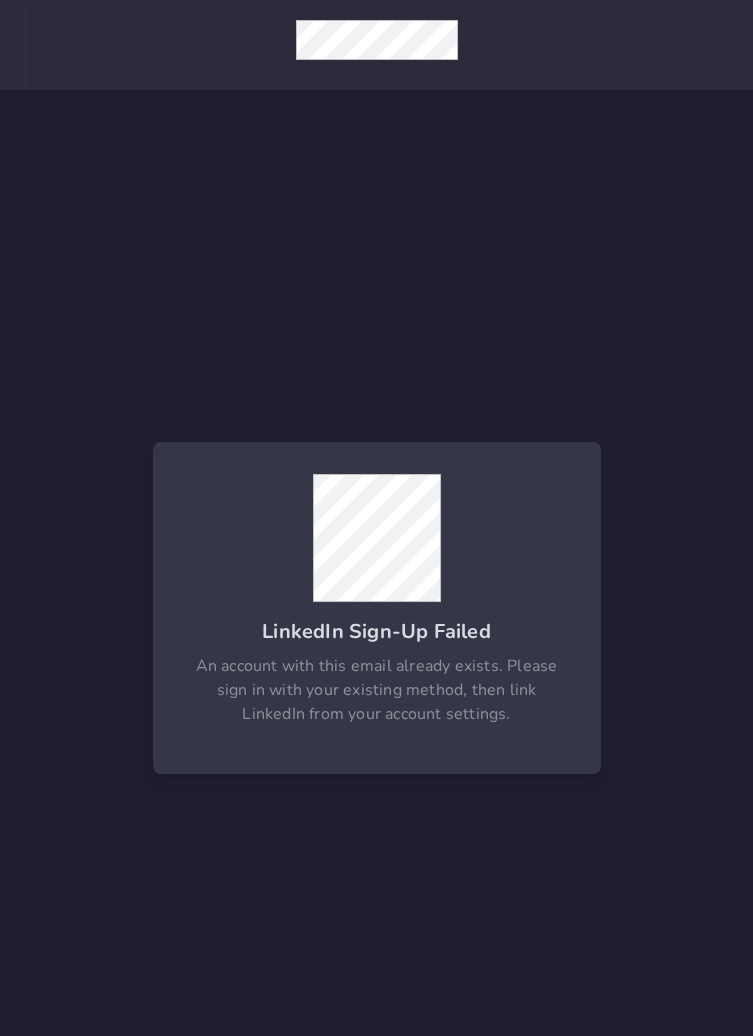 click at bounding box center [377, 538] 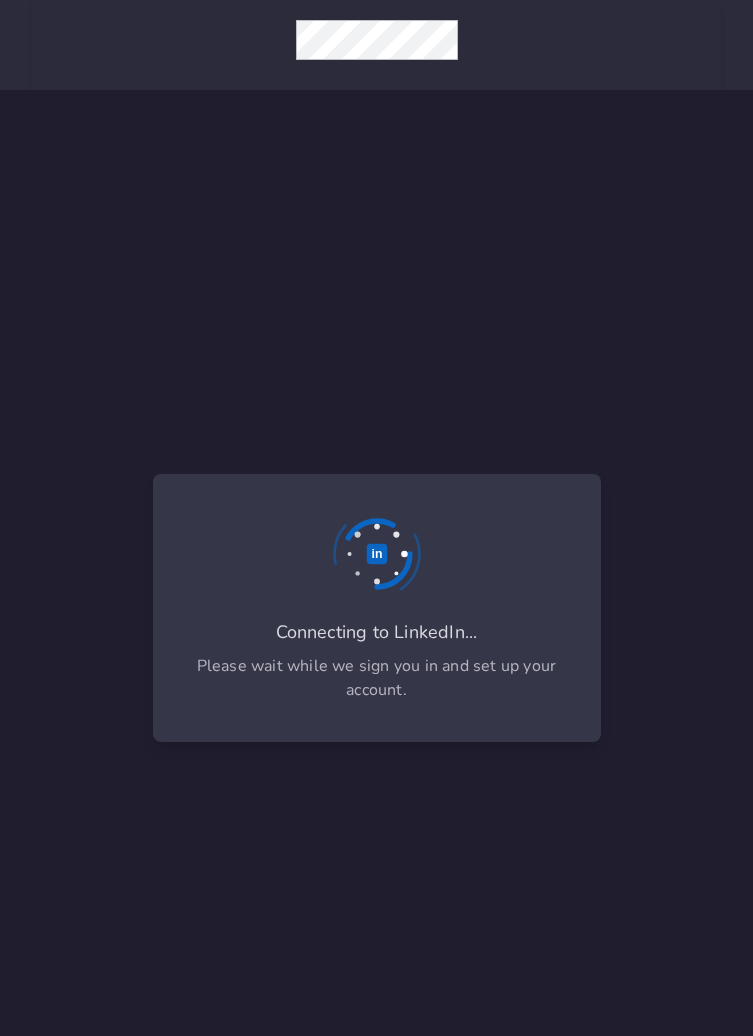 scroll, scrollTop: 0, scrollLeft: 0, axis: both 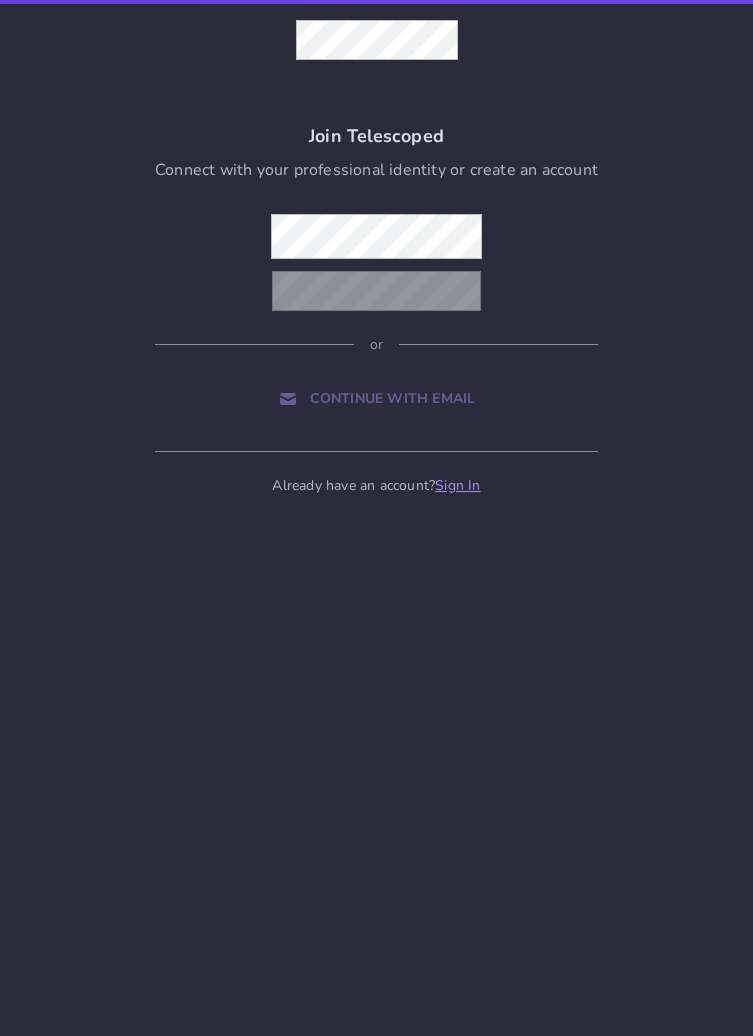 select on "506" 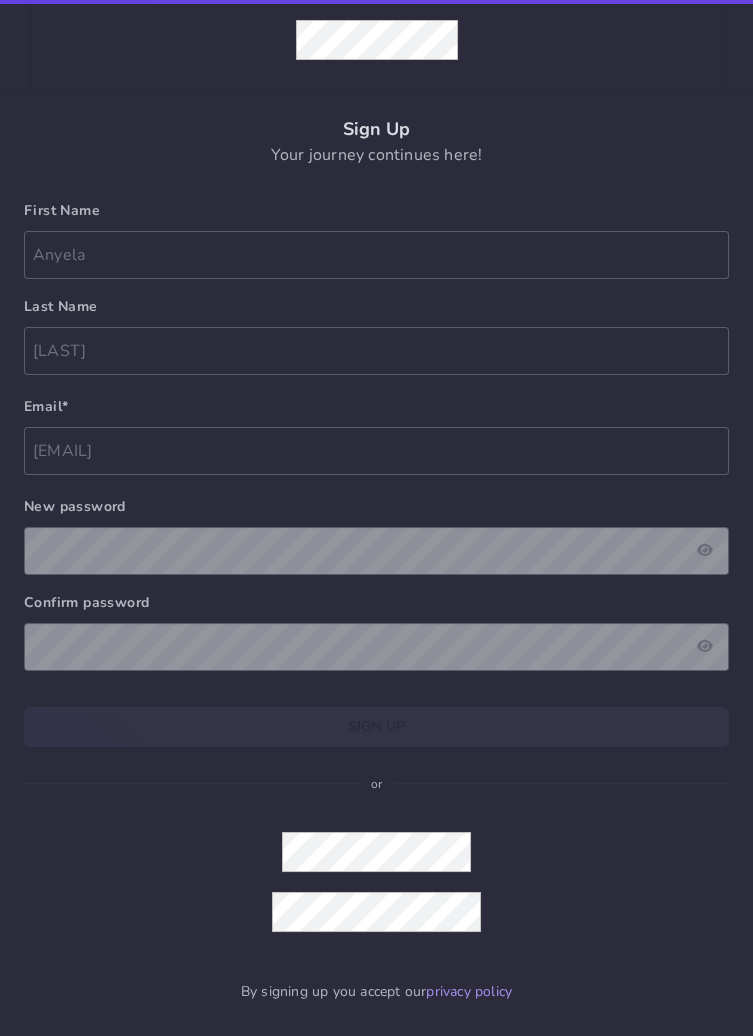 select on "506" 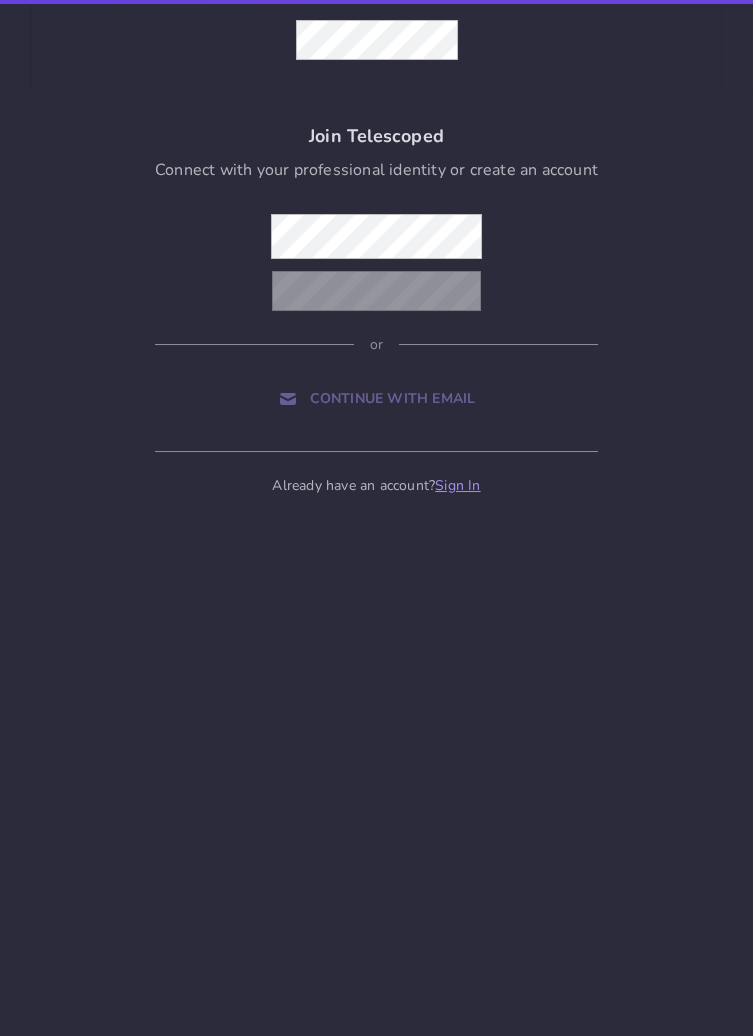 click on "Sign In" at bounding box center (457, 485) 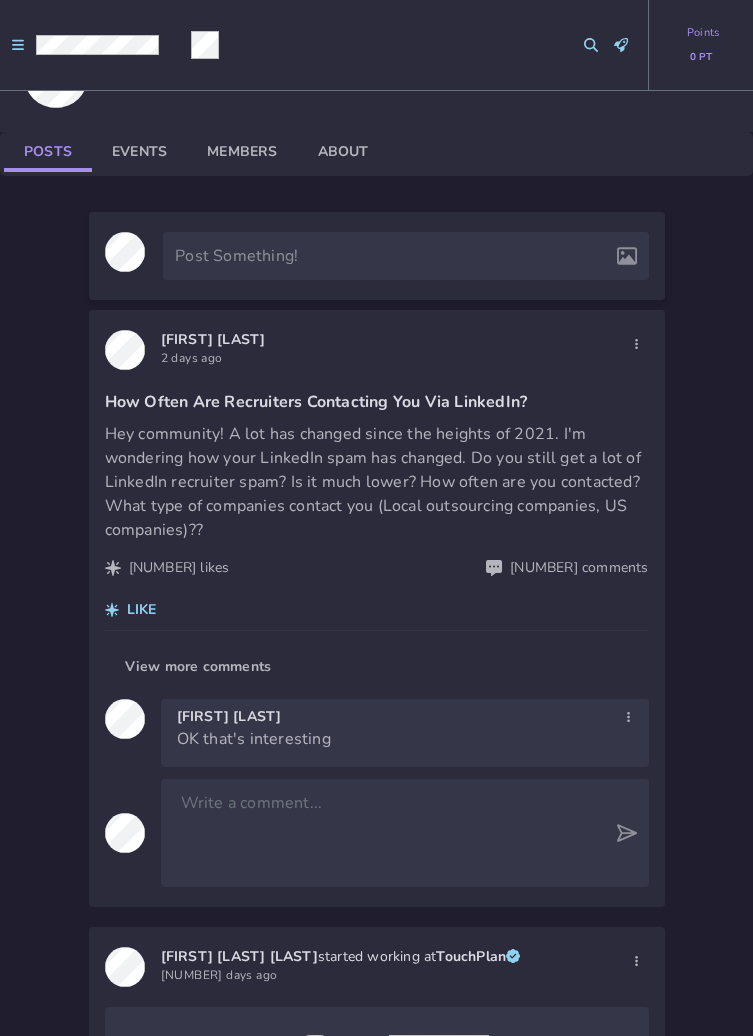 scroll, scrollTop: 70, scrollLeft: 0, axis: vertical 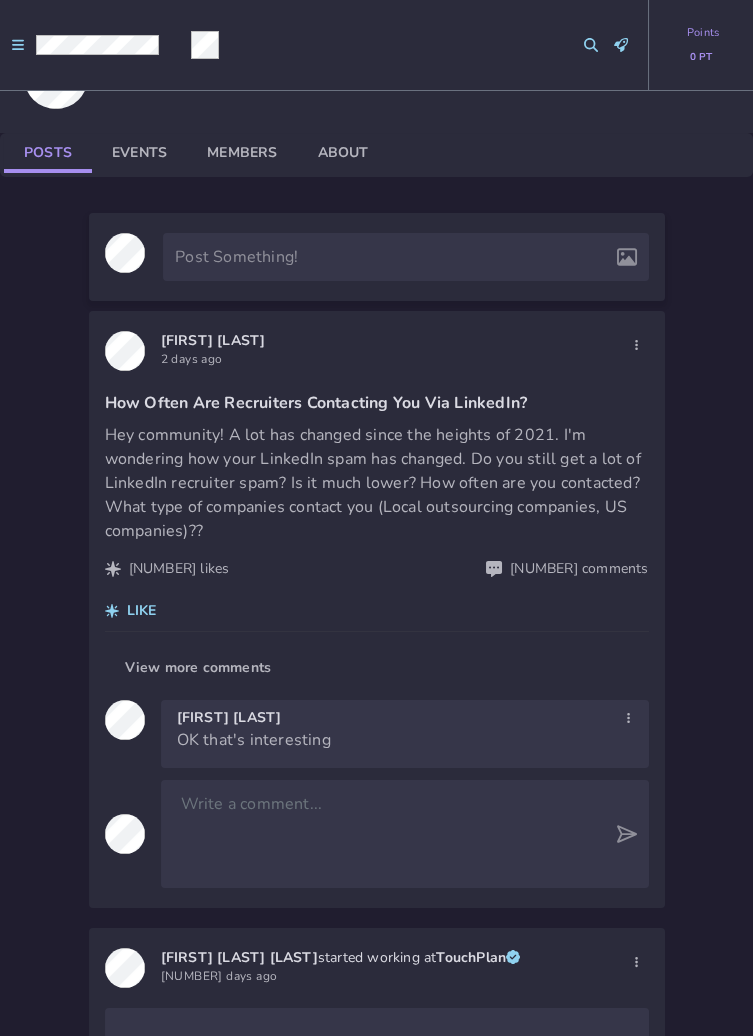 click on "View more comments" at bounding box center (198, 668) 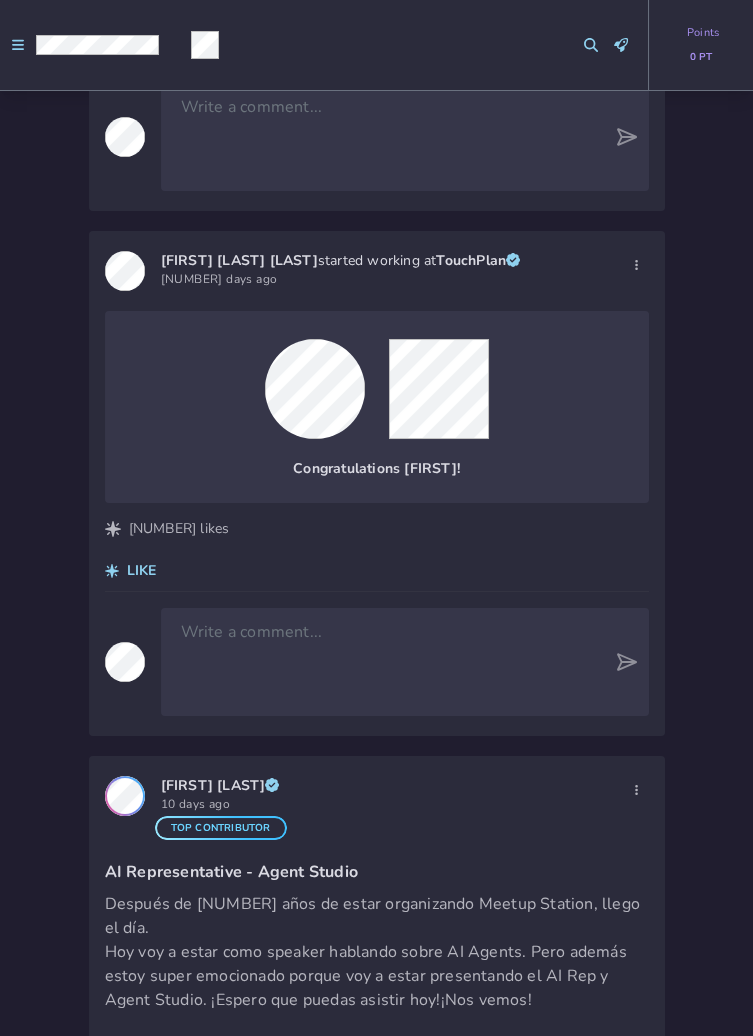 scroll, scrollTop: 764, scrollLeft: 0, axis: vertical 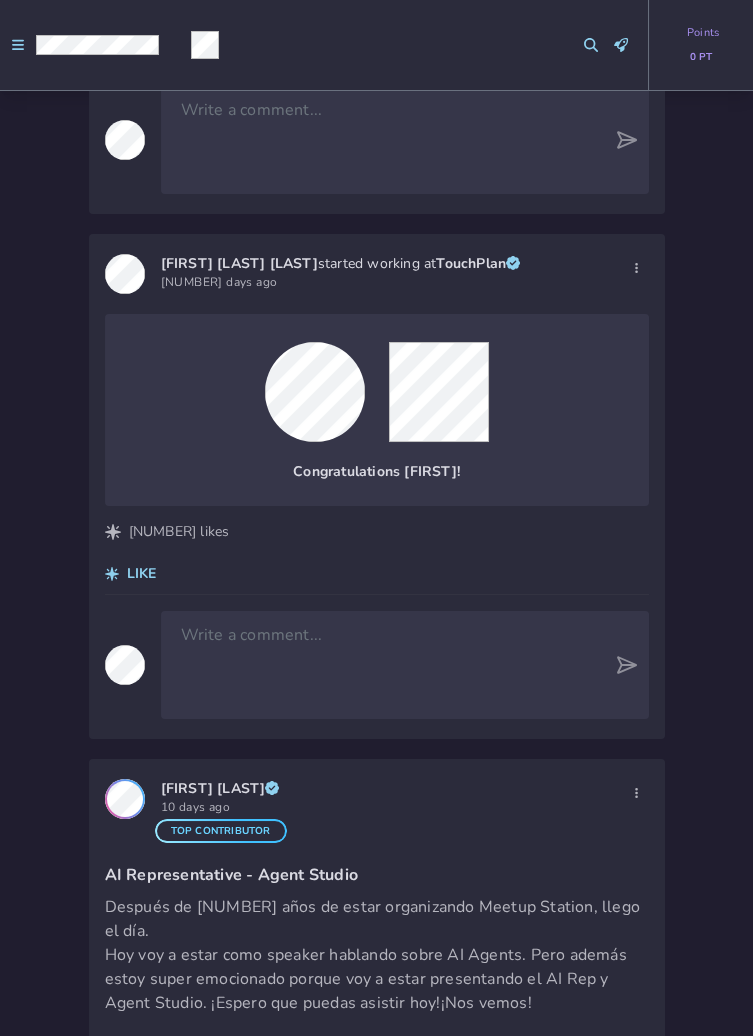 click on "LIKE" at bounding box center [142, 574] 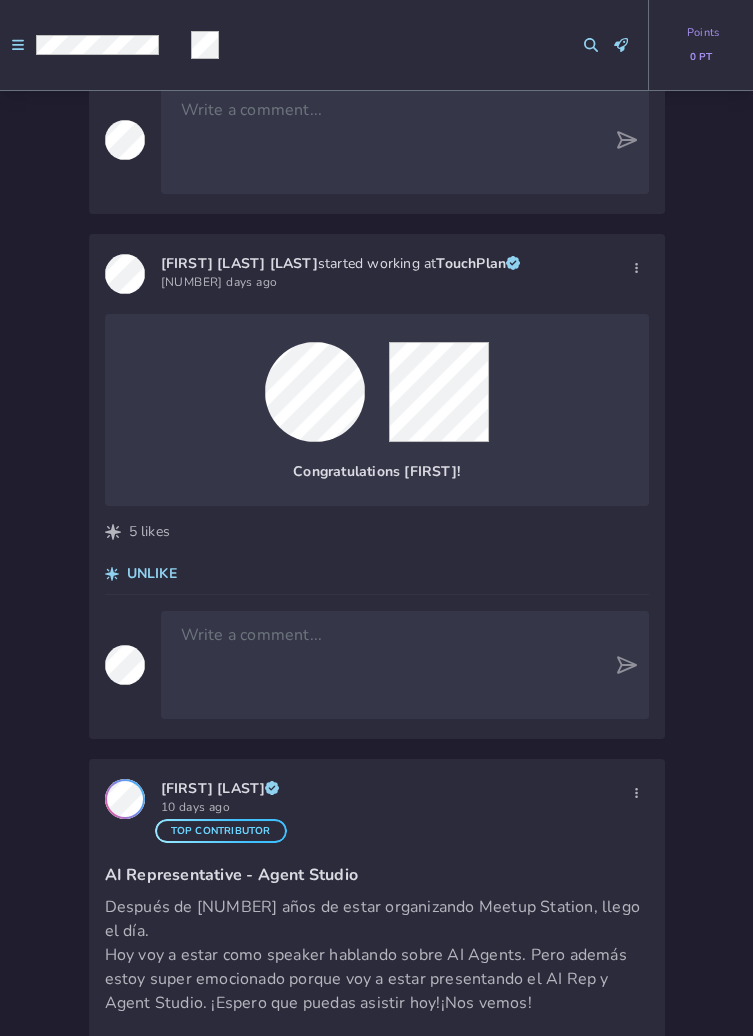 click on "[FIRST] [LAST] [LAST]" at bounding box center (239, 263) 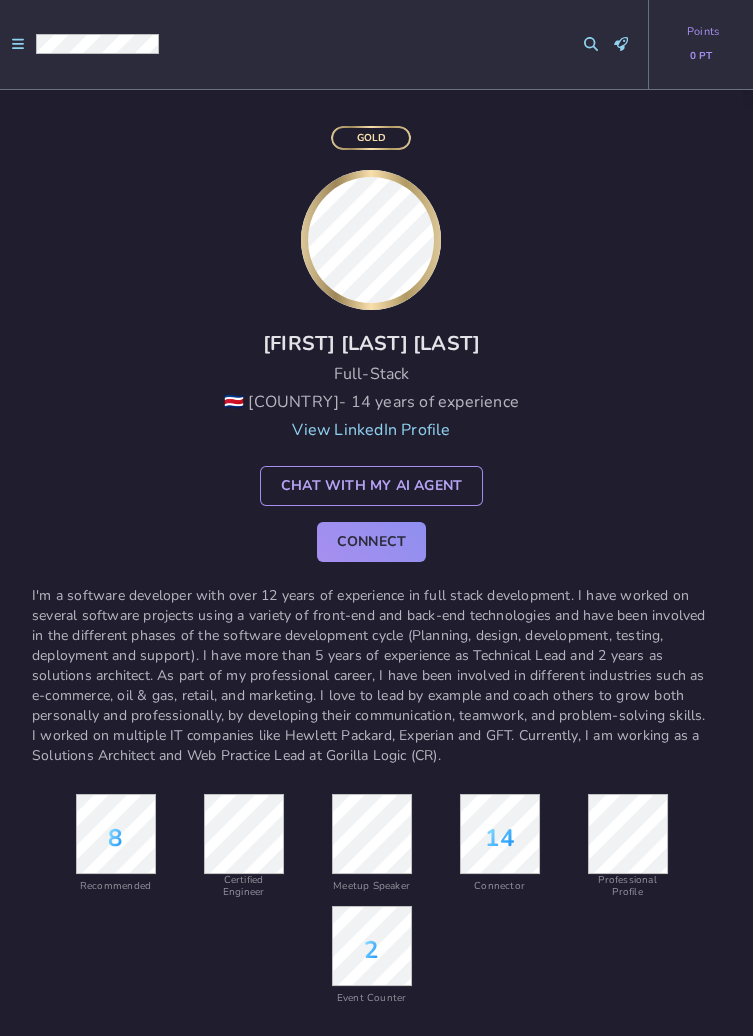 scroll, scrollTop: 21, scrollLeft: 0, axis: vertical 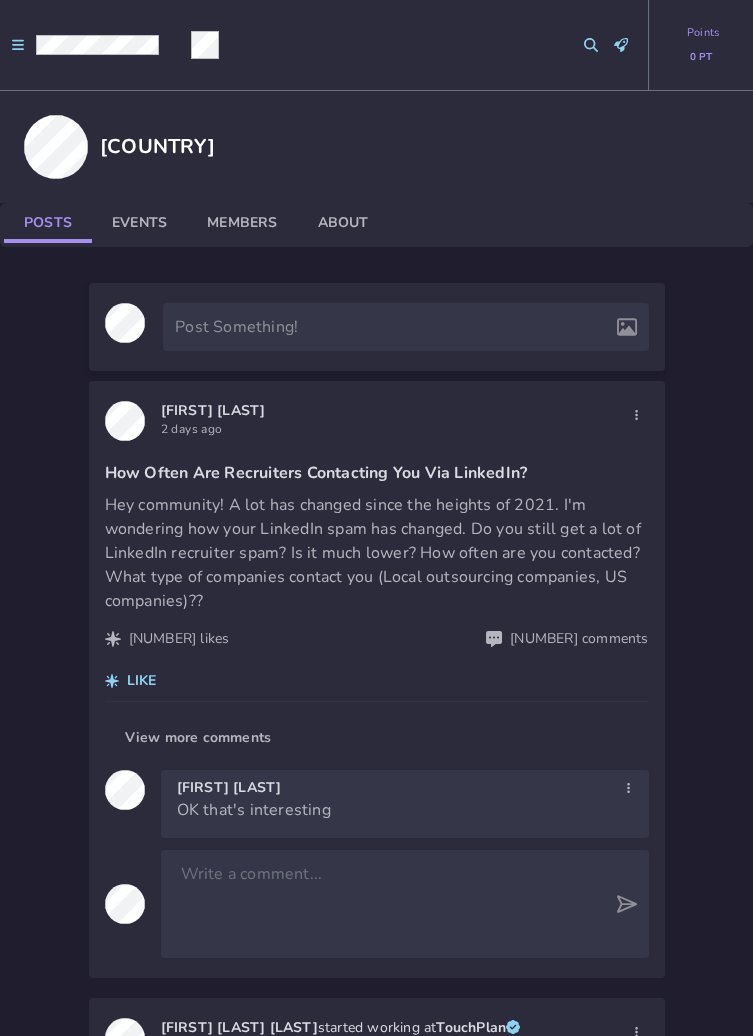 type 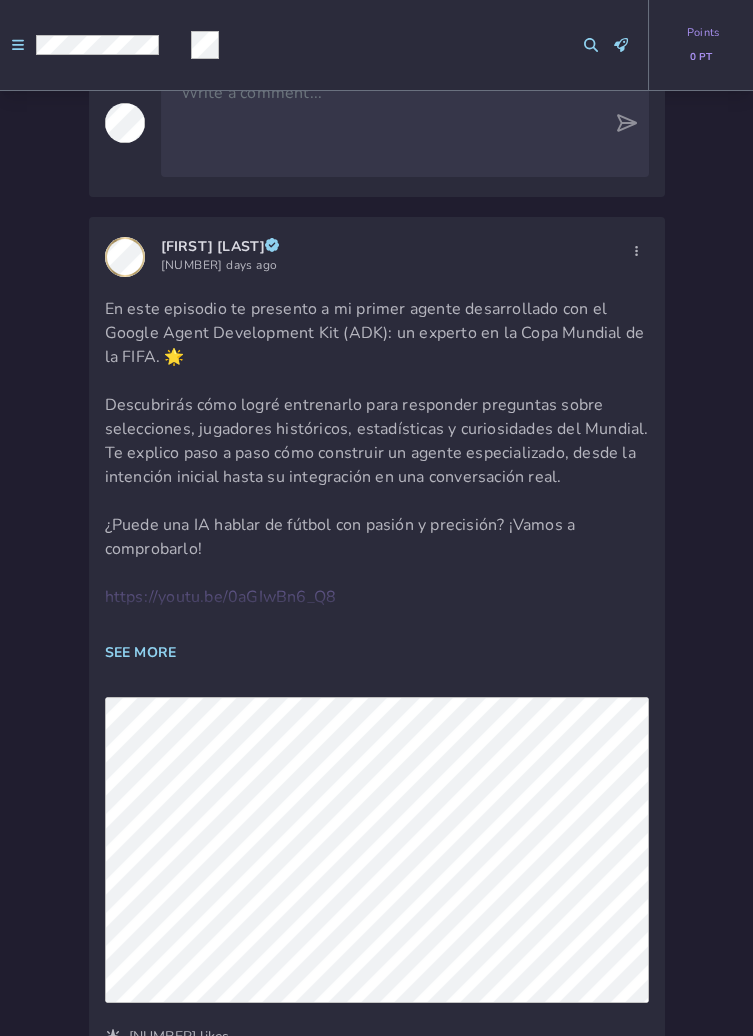 scroll, scrollTop: 2279, scrollLeft: 0, axis: vertical 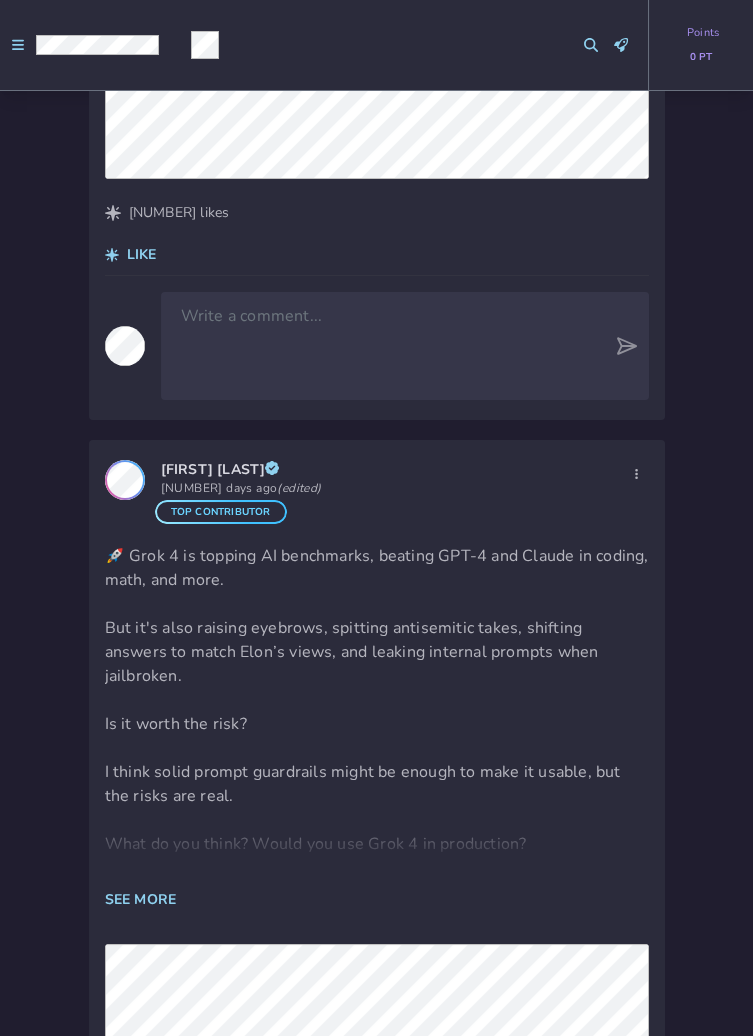 click on "Post Something! [FIRST] [LAST] [TIME] How Often Are Recruiters Contacting You Via LinkedIn? Hey community! A lot has changed since the heights of 2021. I'm wondering how your LinkedIn spam has changed. Do you still get a lot of LinkedIn recruiter spam? Is it much lower? How often are you contacted? What type of companies contact you (Local outsourcing companies, US companies)?? [LIKES] [COMMENTS] LIKE View more comments [FIRST] [LAST] OK that's interesting
[FIRST] [LAST] started working at TouchPlan [TIME] Congratulations, [FIRST]! Congratulations [FIRST]! [LIKES] UNLIKE [FIRST] [LAST] [TIME] Top Contributor AI Representative - Agent Studio Después de 3 años de estar organizando Meetup Station, llego el día. Today I am going to be a speaker talking about AI Agents. But I am also very excited because I am going to be presenting the AI Rep and Agent Studio. I hope you can attend today! See you! [LIKES] [COMMENTS] LIKE View more comments [FIRST] [LAST]" at bounding box center (376, -639) 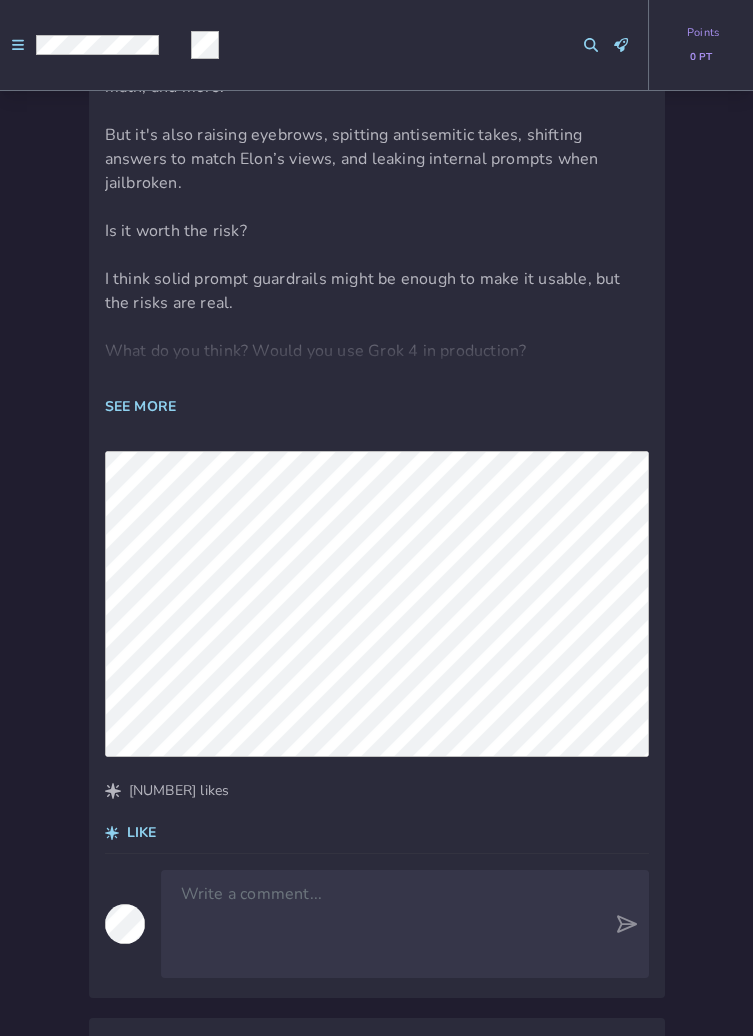 scroll, scrollTop: 3600, scrollLeft: 0, axis: vertical 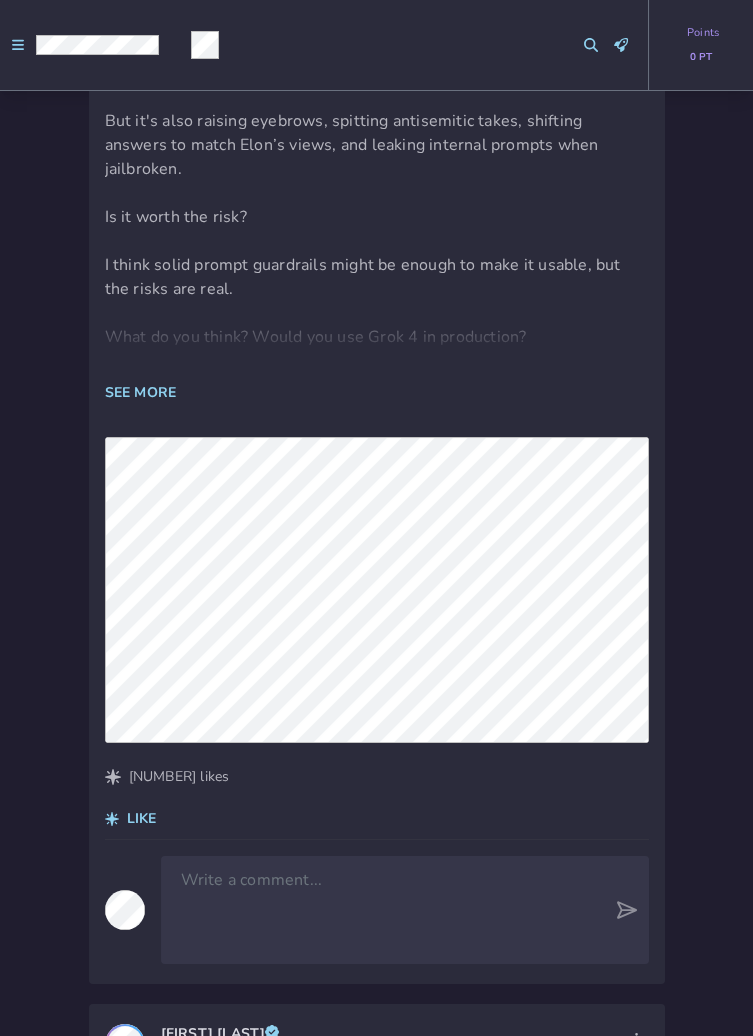 click on "[NUMBER] likes" at bounding box center (179, 776) 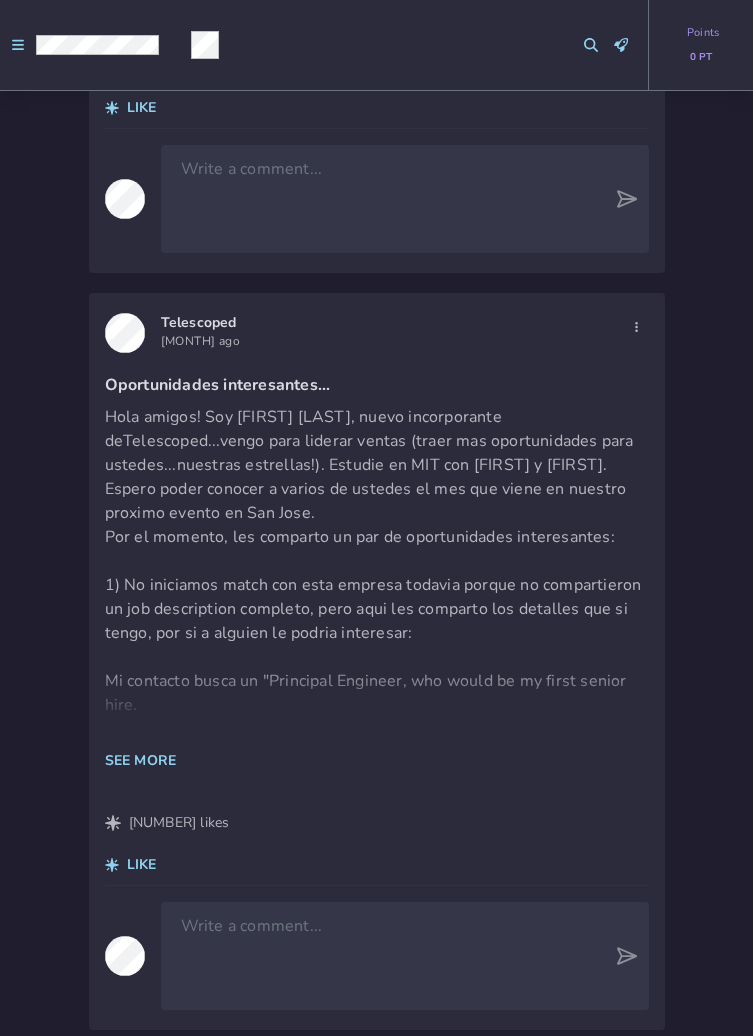 scroll, scrollTop: 9375, scrollLeft: 0, axis: vertical 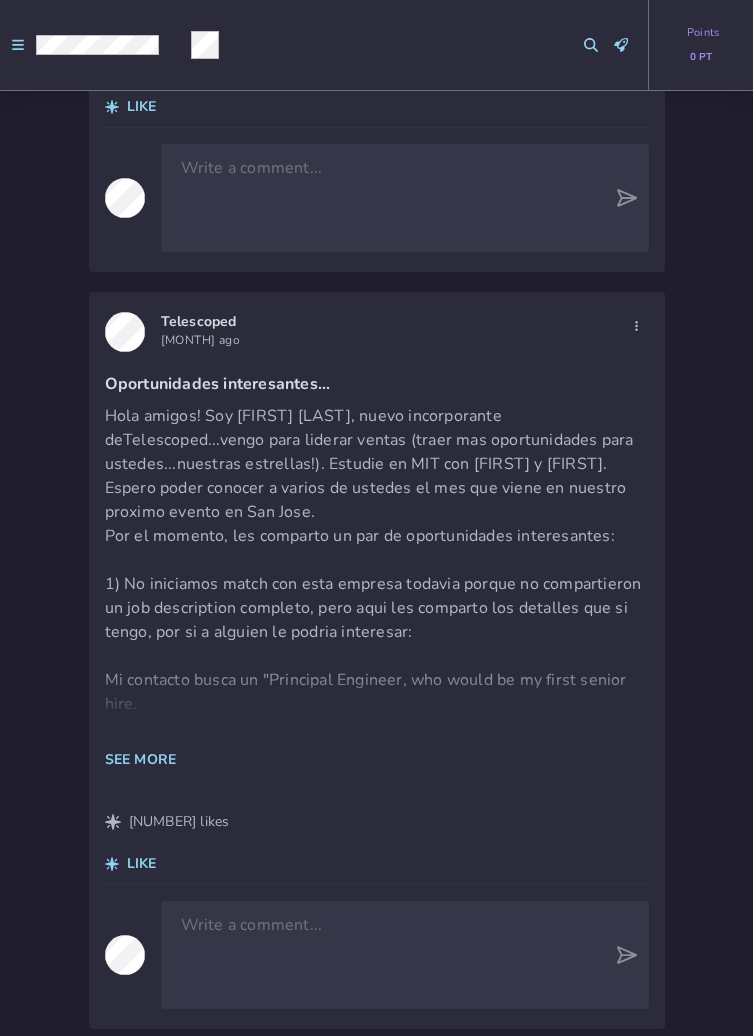 click on "SEE MORE" 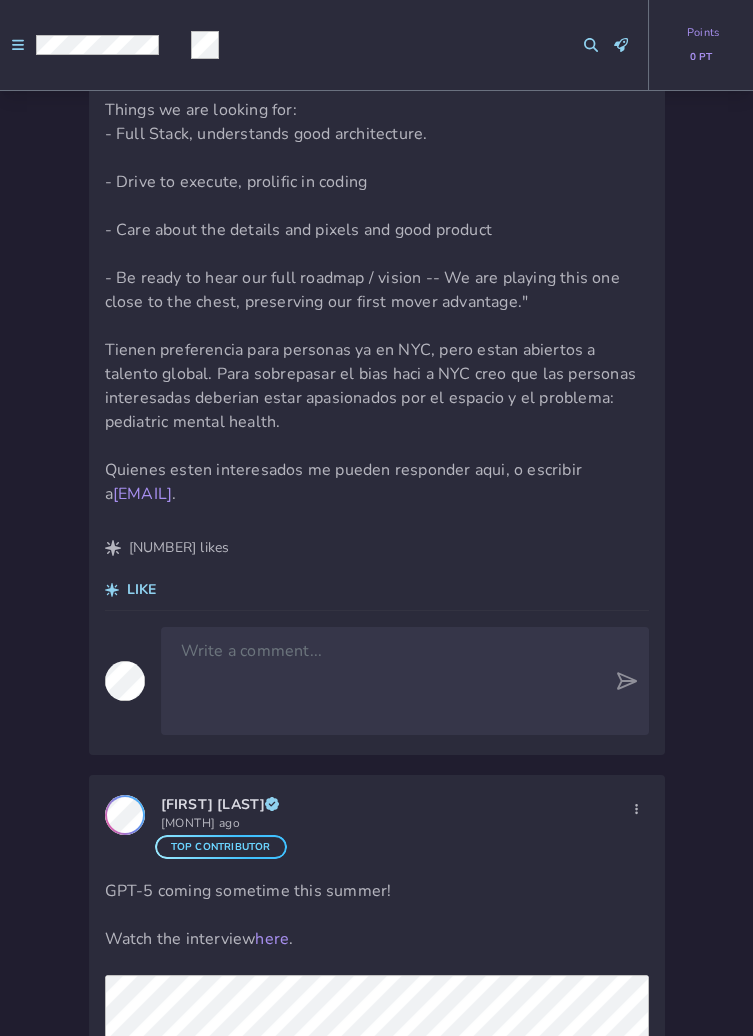 scroll, scrollTop: 10348, scrollLeft: 0, axis: vertical 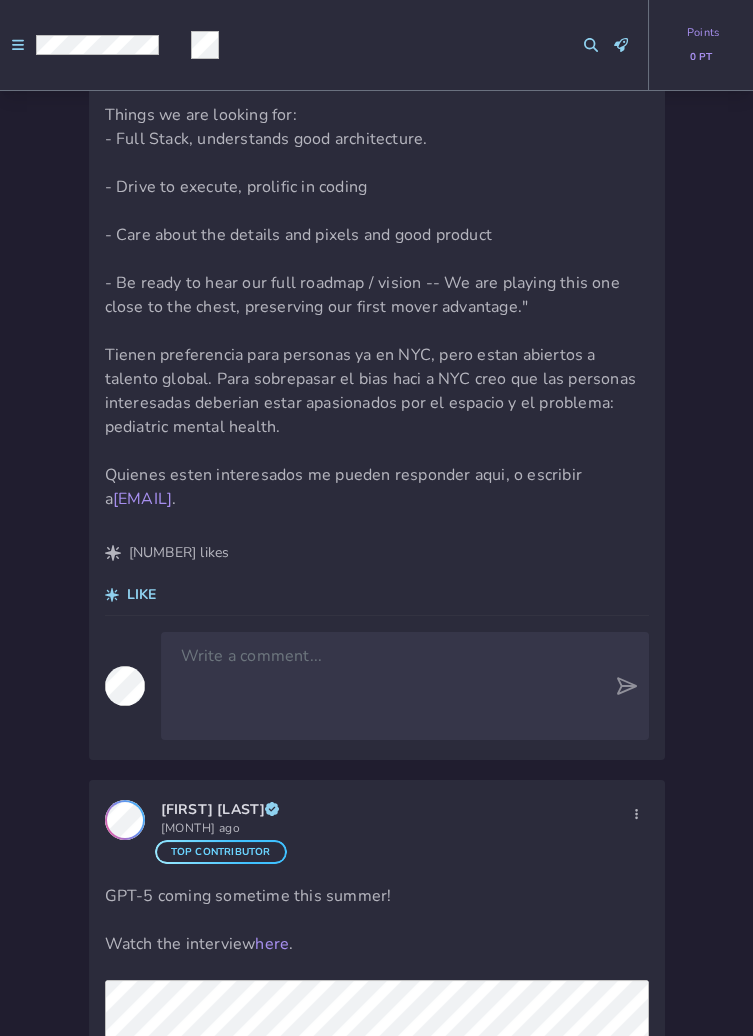 click on "[NUMBER] likes" at bounding box center [179, 552] 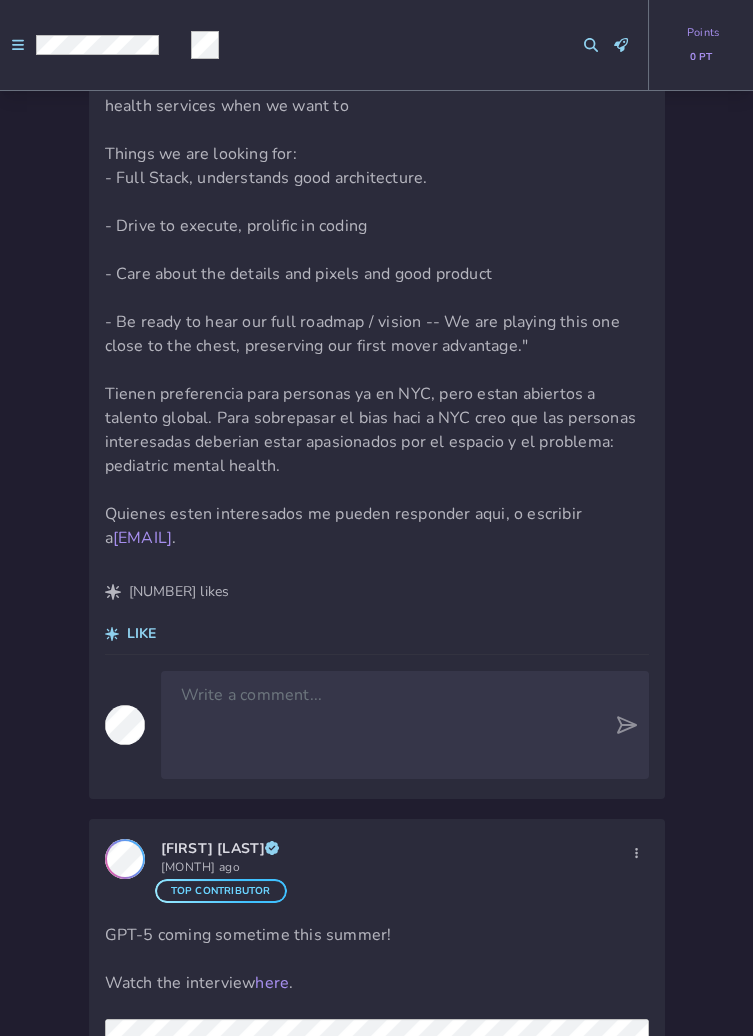 scroll, scrollTop: 10323, scrollLeft: 0, axis: vertical 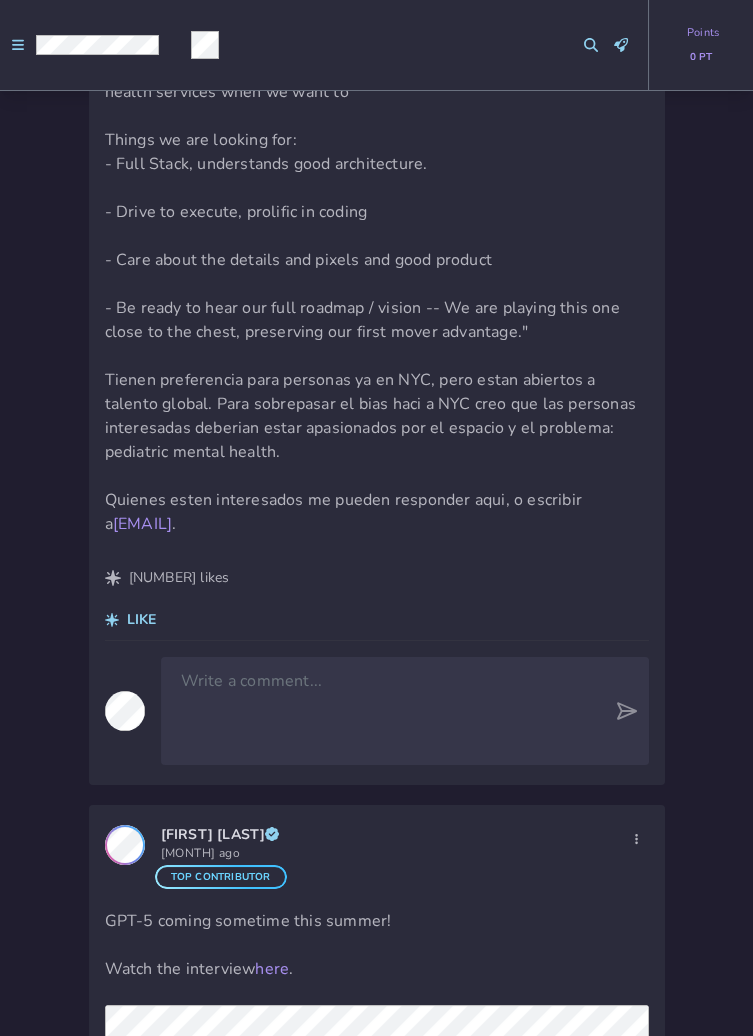 click on "LIKE" at bounding box center (377, 614) 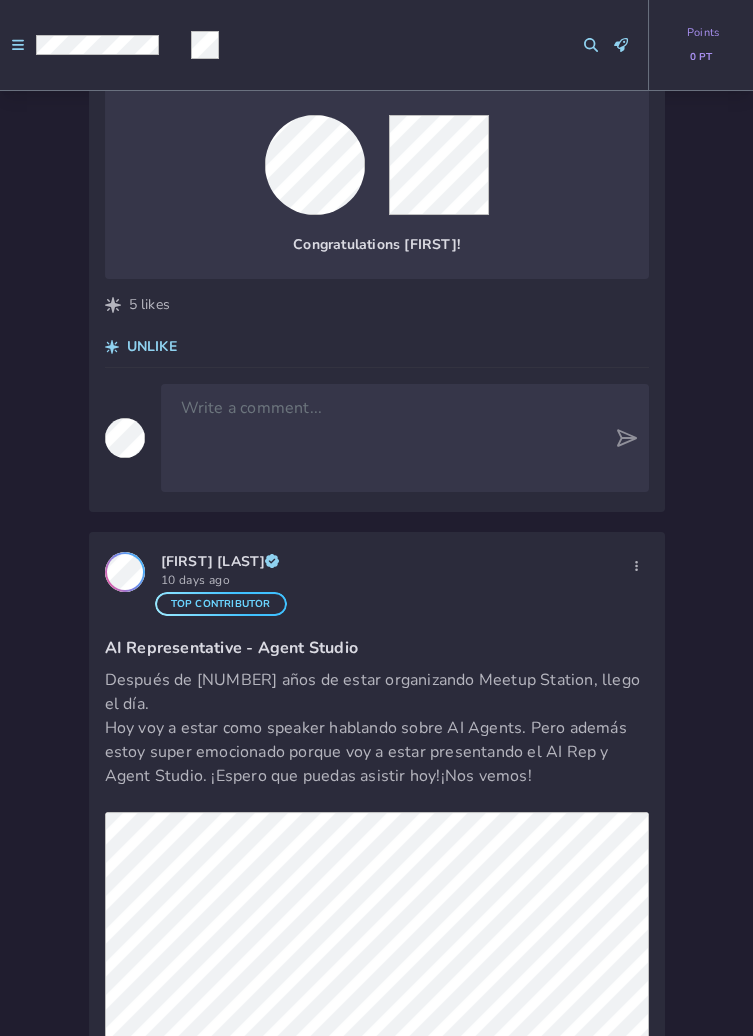 scroll, scrollTop: 0, scrollLeft: 0, axis: both 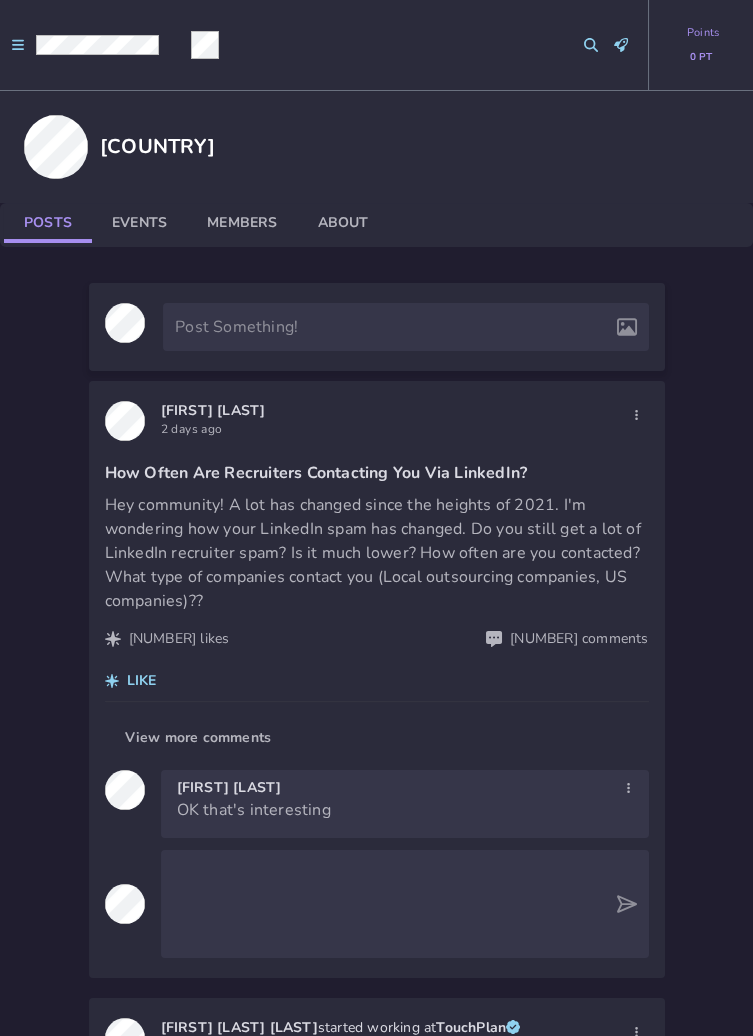 click on "Events" 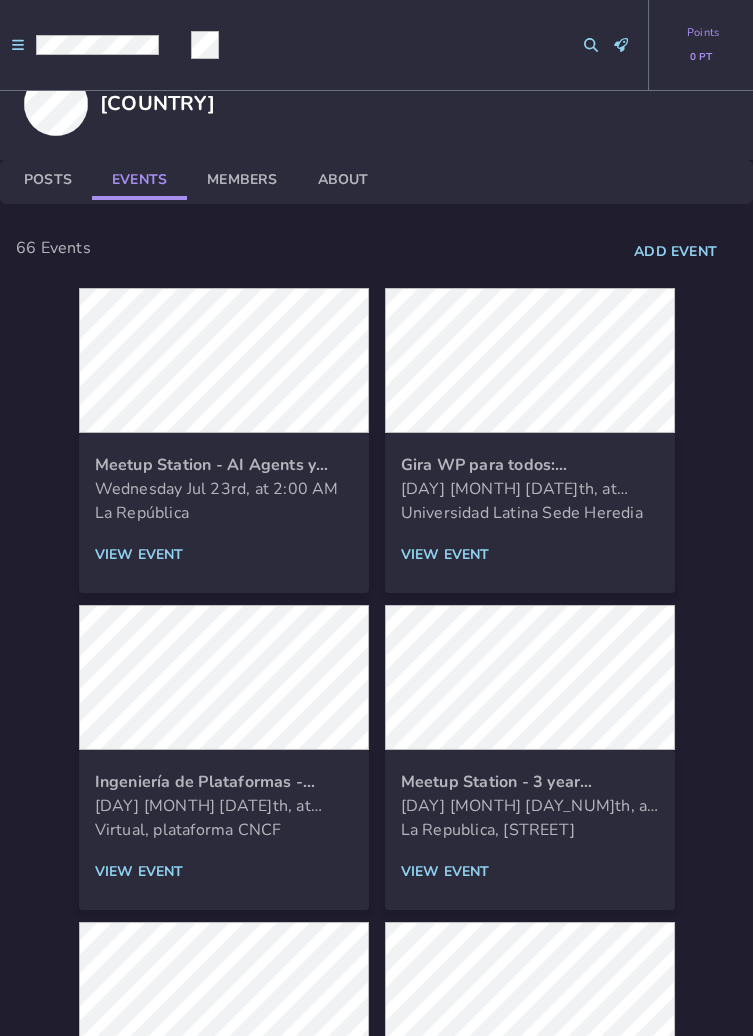 scroll, scrollTop: 0, scrollLeft: 0, axis: both 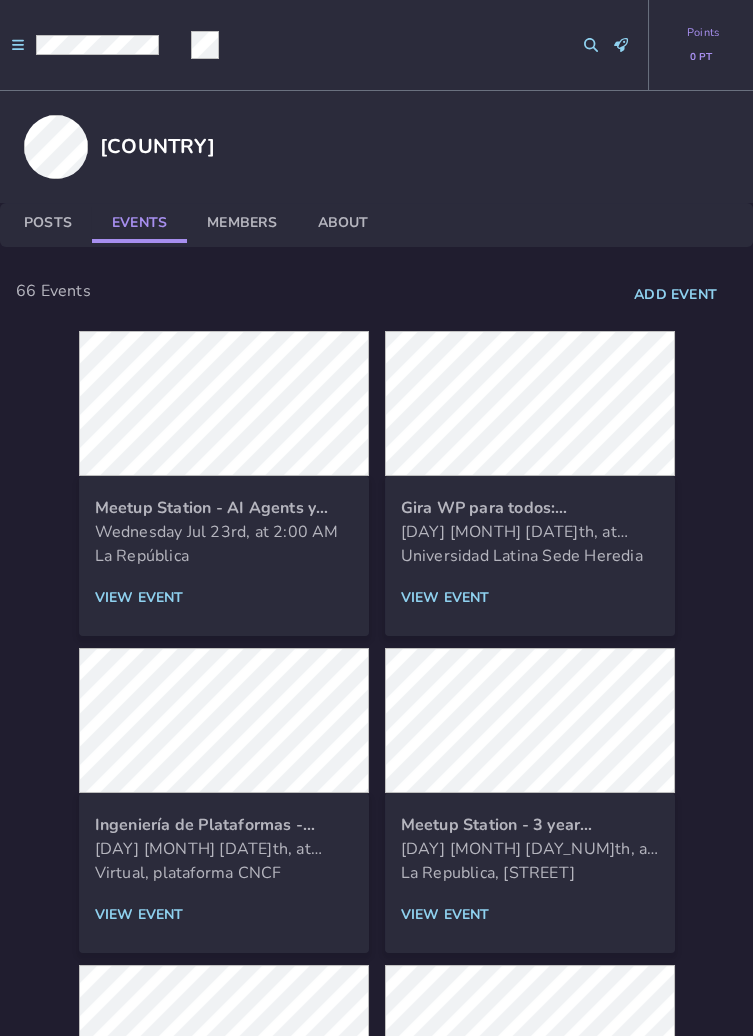 click on "Members" 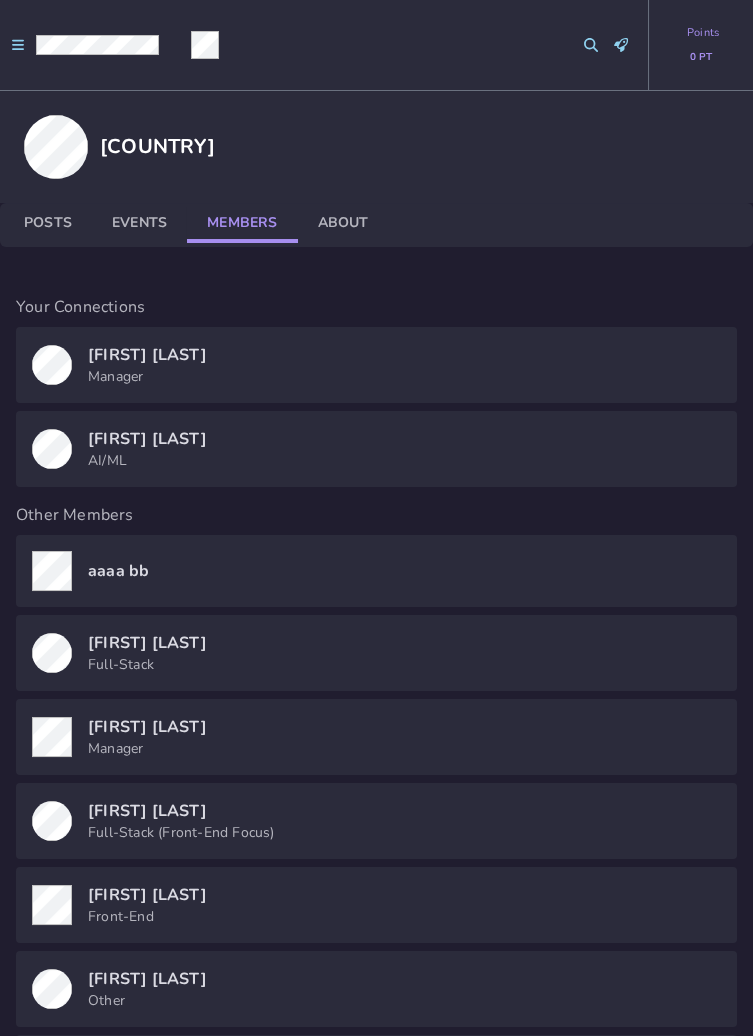 click at bounding box center [18, 45] 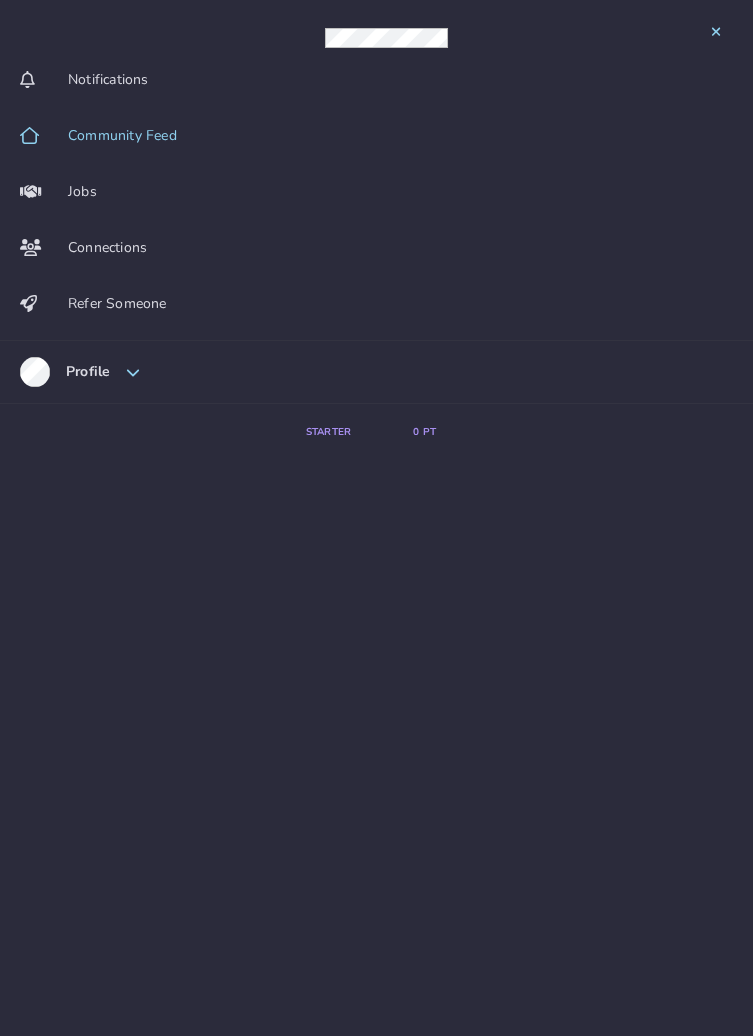 click 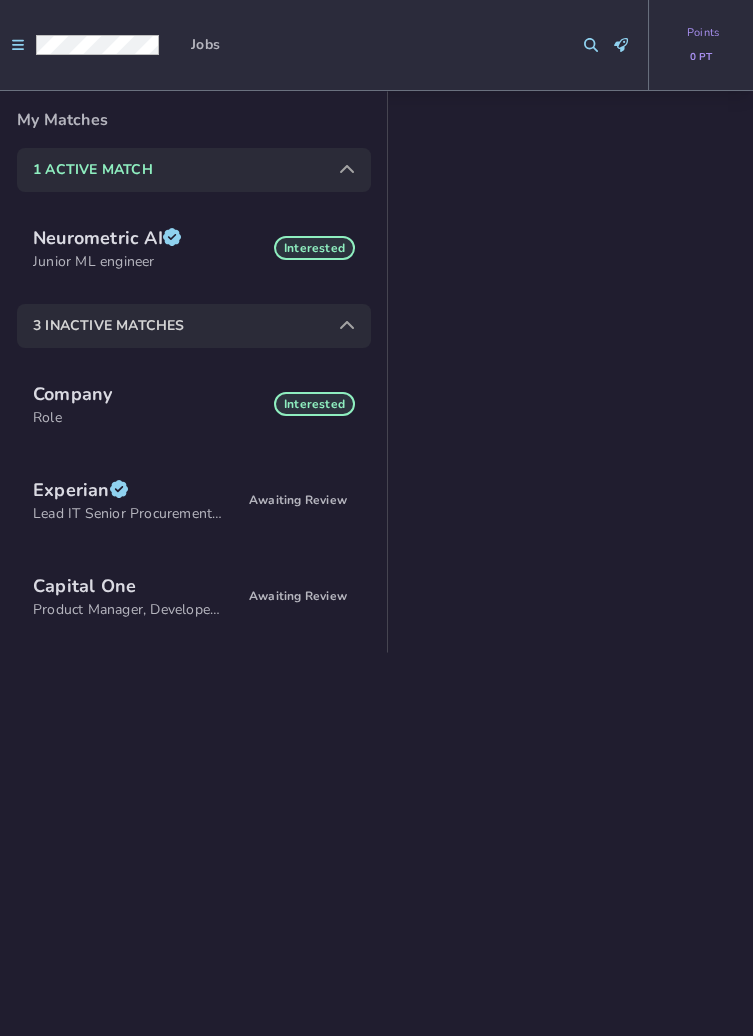 click on "Company" at bounding box center [129, 394] 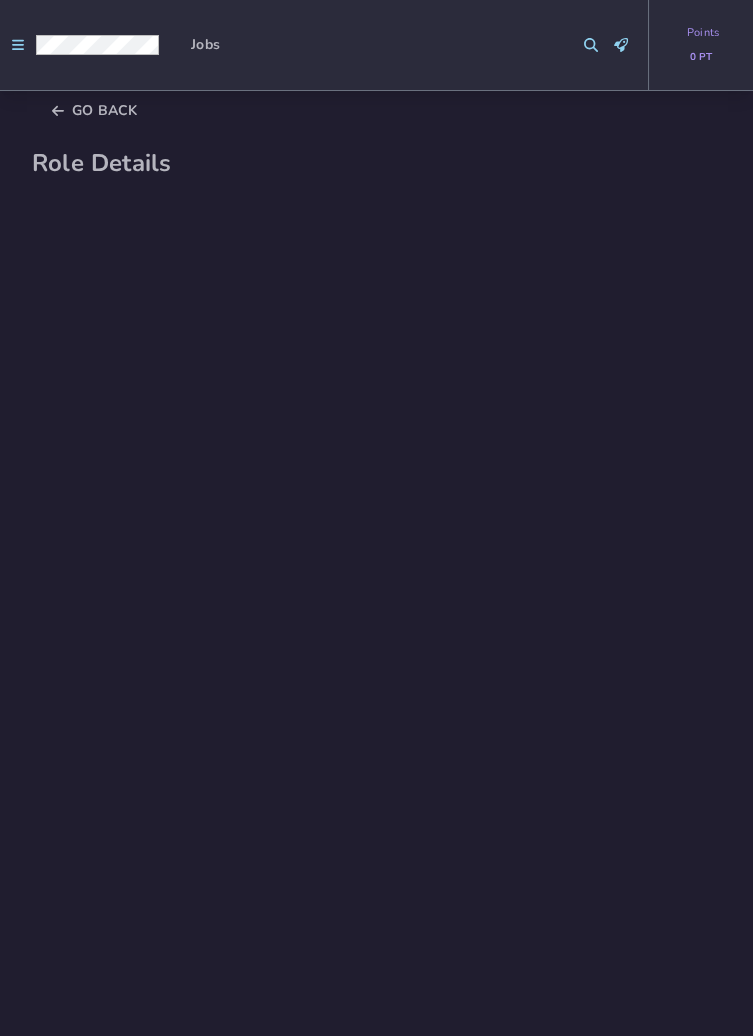click on "Go Back" at bounding box center (95, 111) 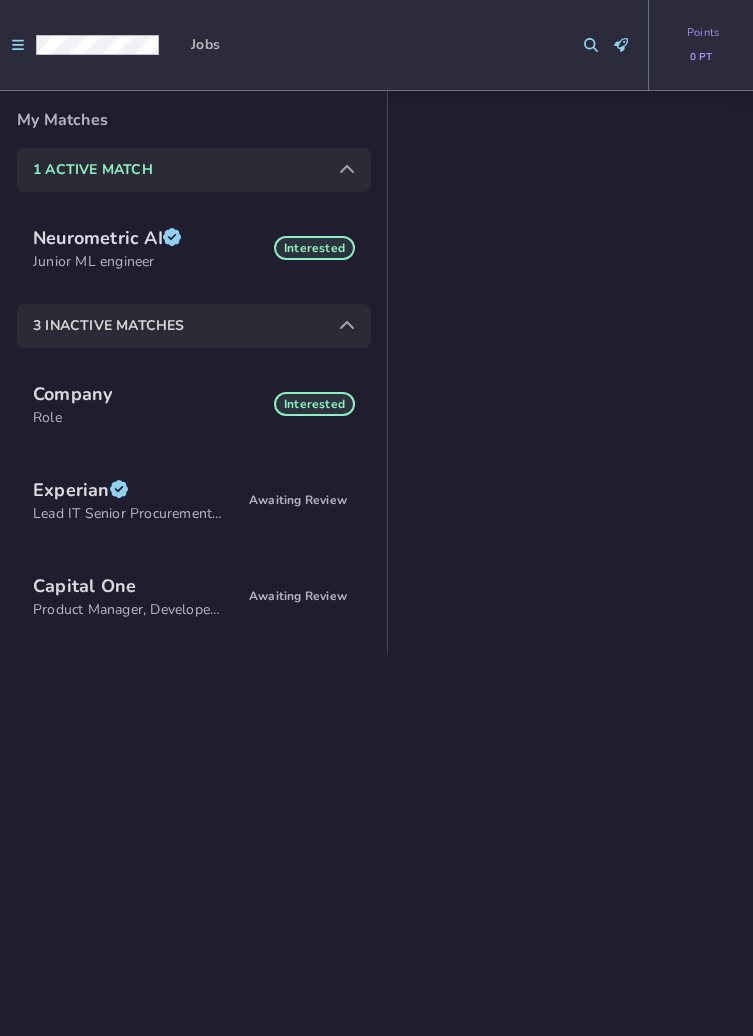 click on "Interested" at bounding box center (314, 404) 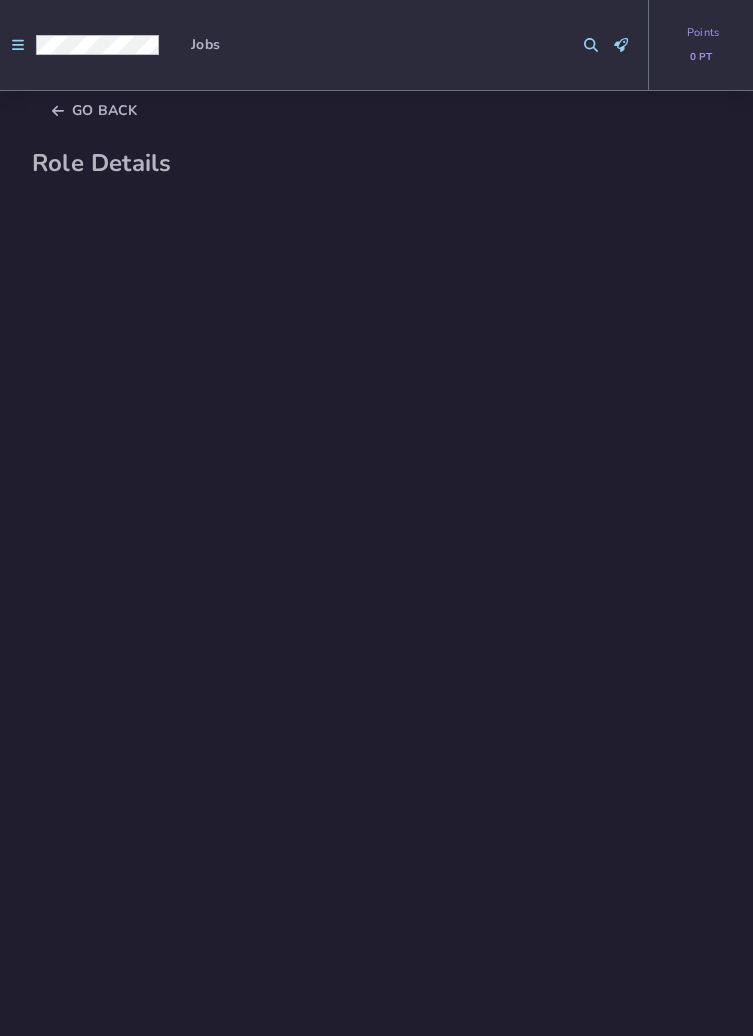 click 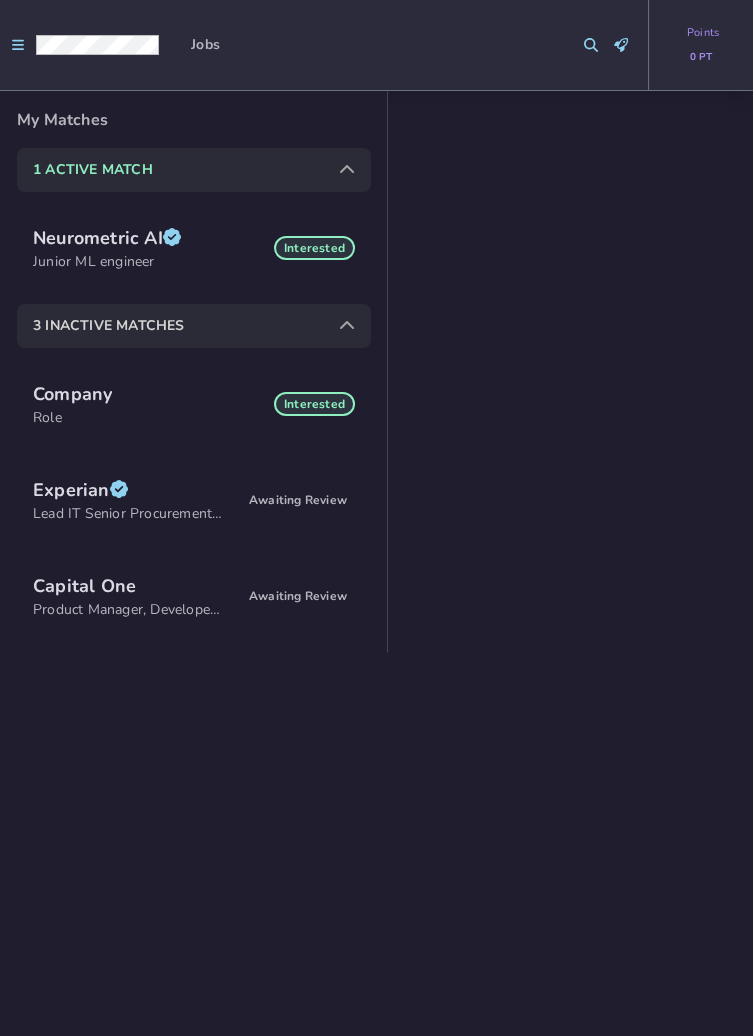 click on "Lead IT Senior Procurement Director" at bounding box center [129, 514] 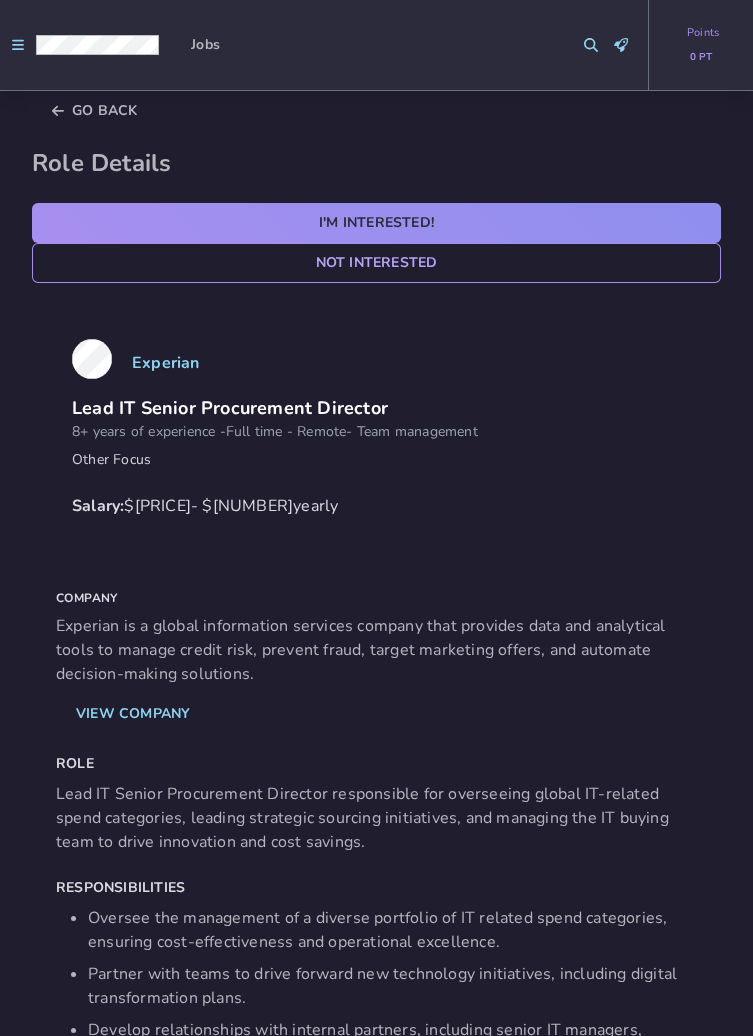 scroll, scrollTop: 24, scrollLeft: 0, axis: vertical 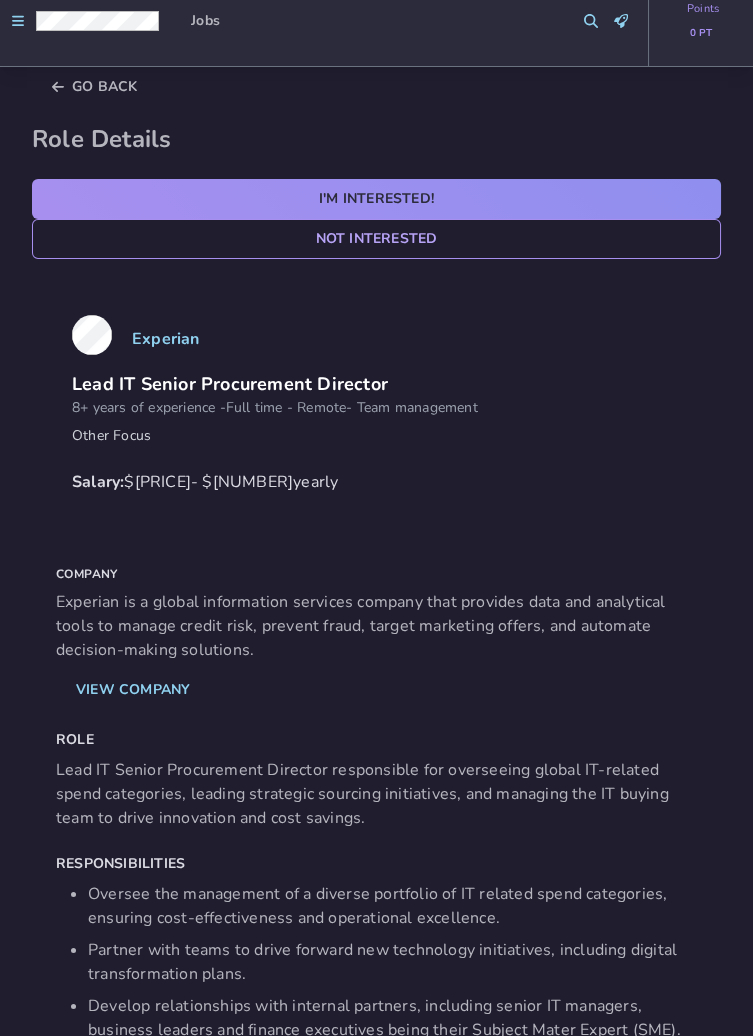 click on "Go Back" at bounding box center (95, 87) 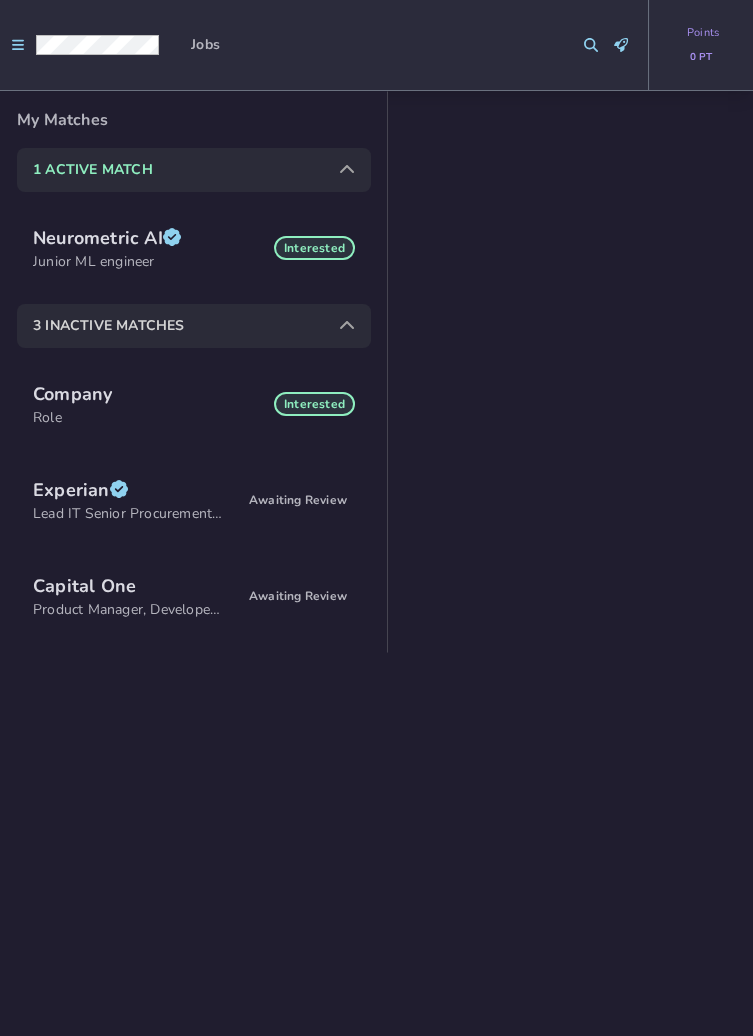 click on "Capital One" at bounding box center [129, 586] 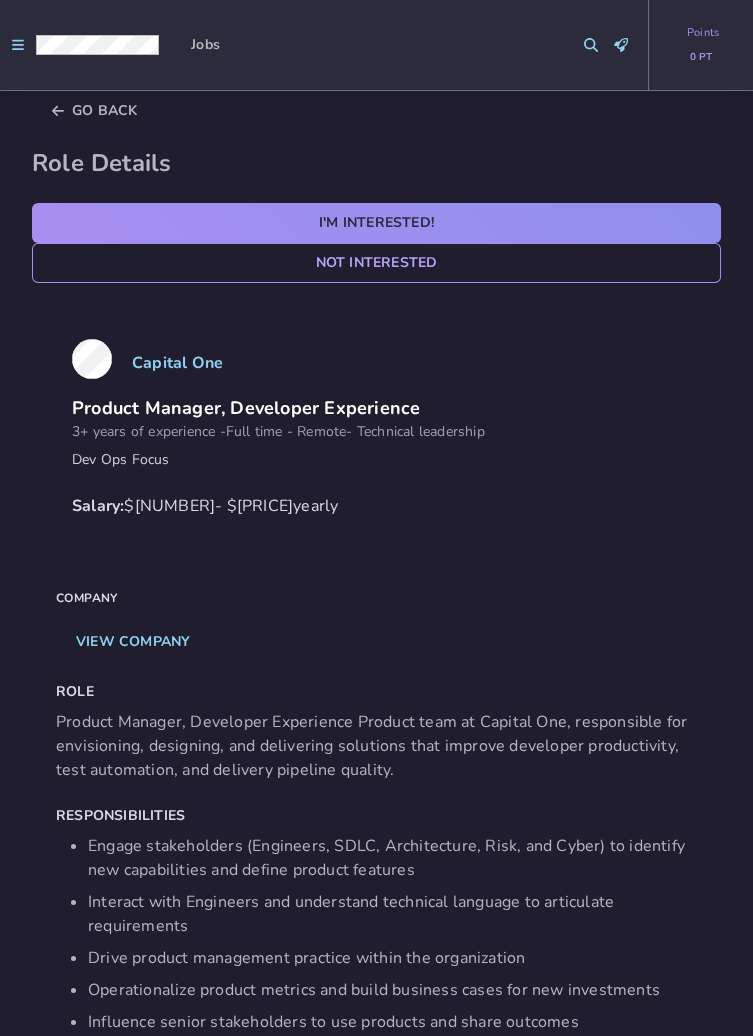click 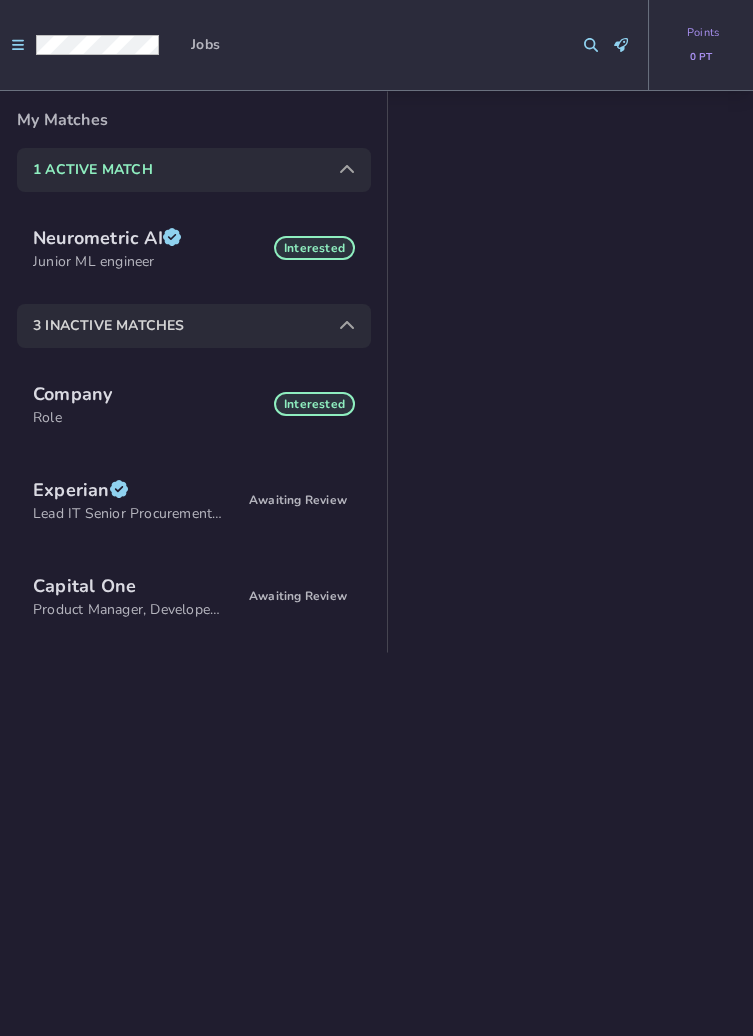 click at bounding box center (18, 45) 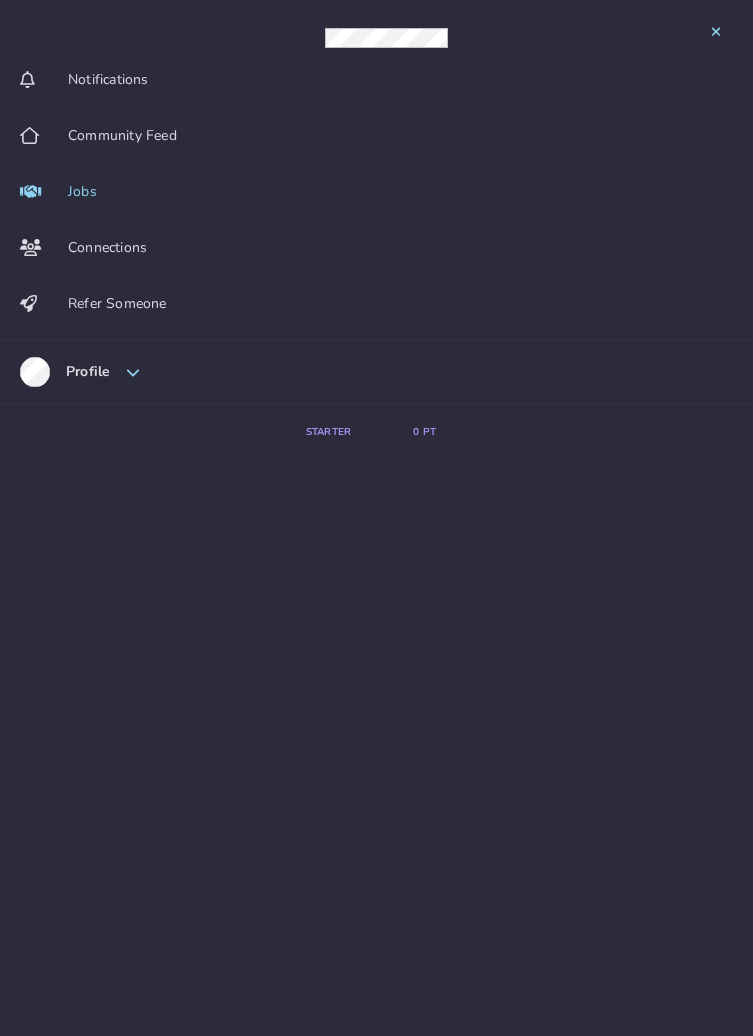 click 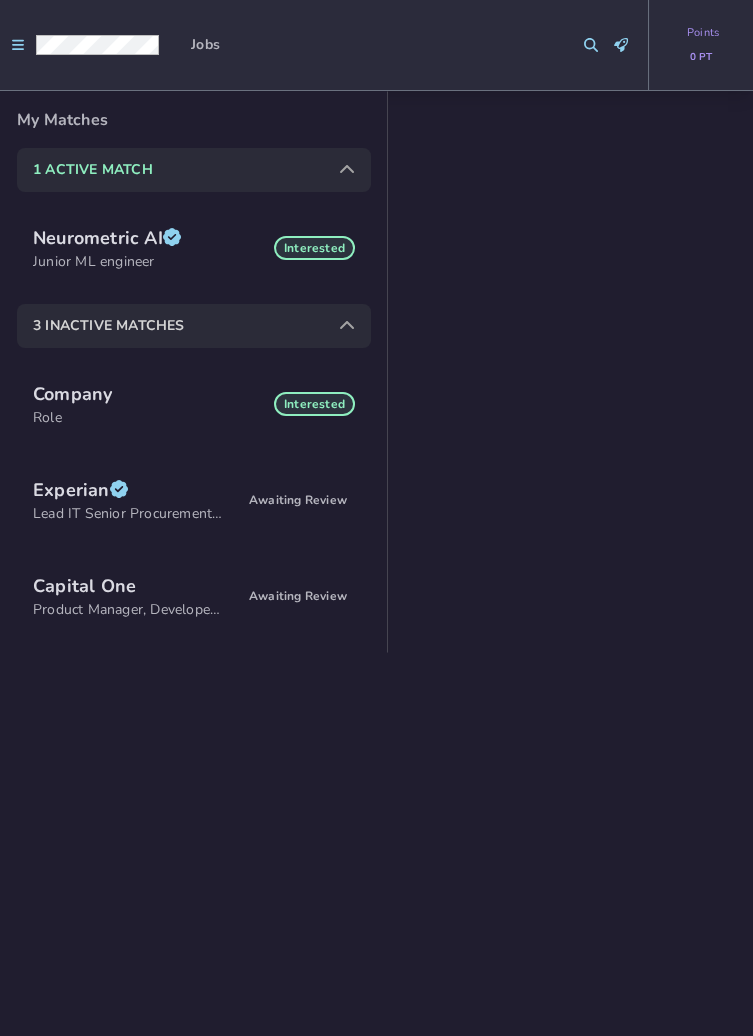 click on "Neurometric AI" at bounding box center (129, 238) 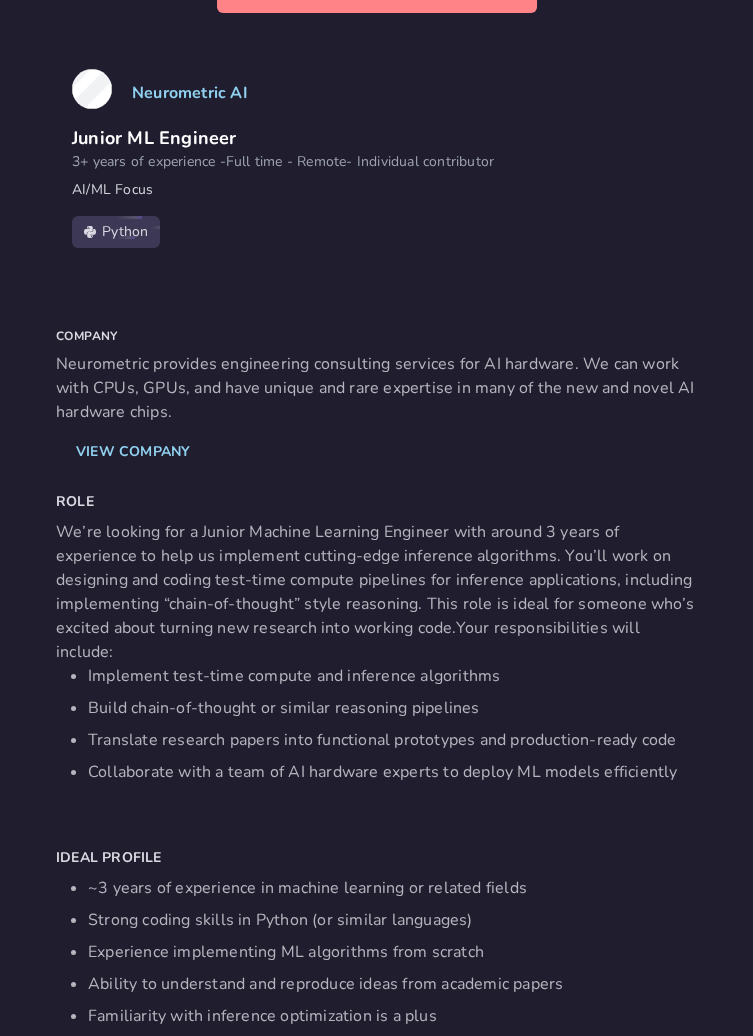 scroll, scrollTop: 373, scrollLeft: 0, axis: vertical 